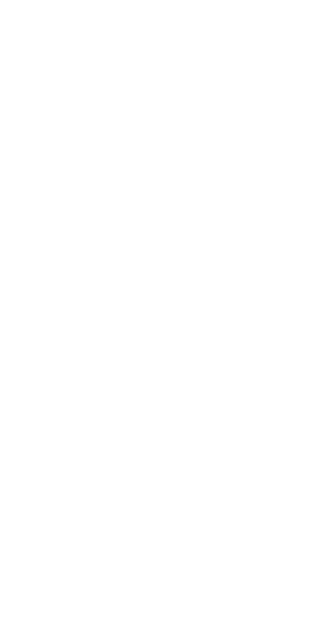 scroll, scrollTop: 0, scrollLeft: 0, axis: both 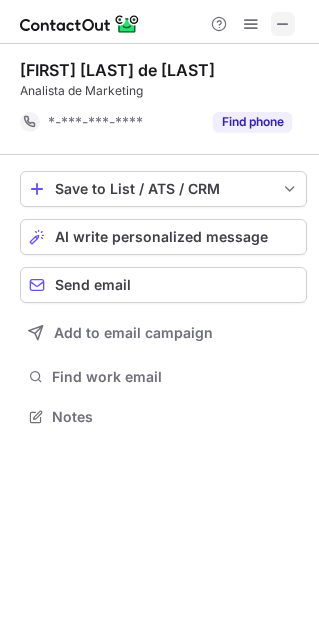 click at bounding box center [283, 24] 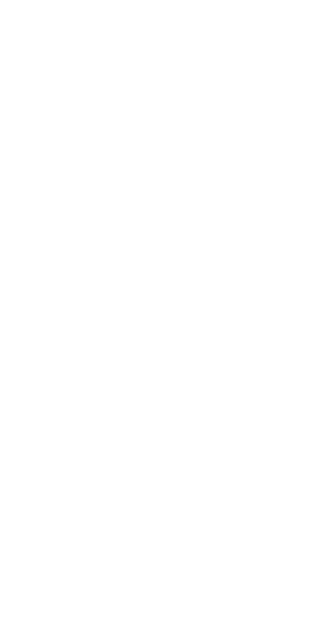 scroll, scrollTop: 0, scrollLeft: 0, axis: both 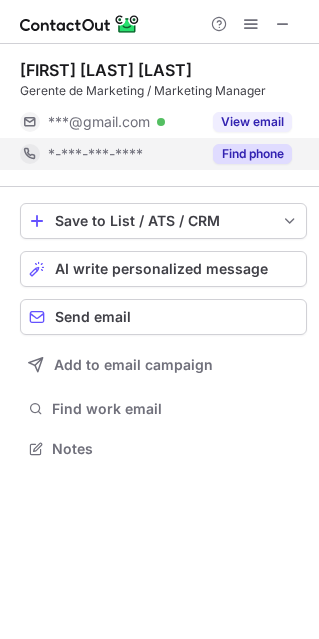 click on "Find phone" at bounding box center [246, 154] 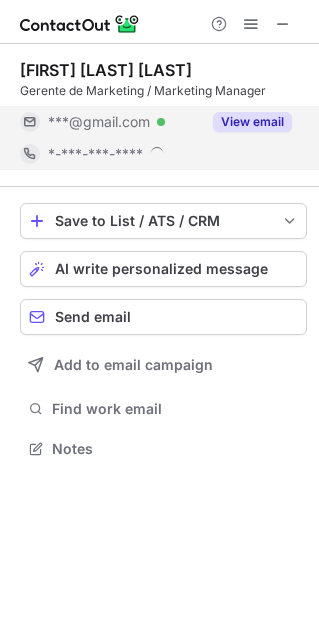click on "View email" at bounding box center [252, 122] 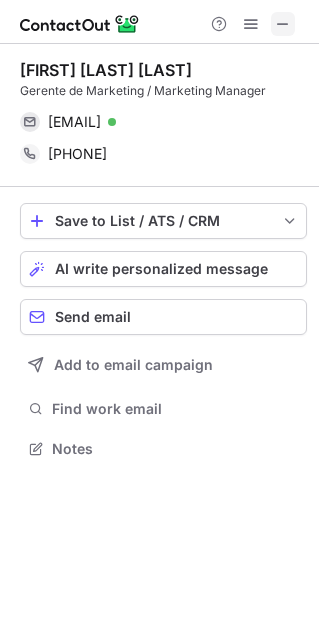 click at bounding box center [283, 24] 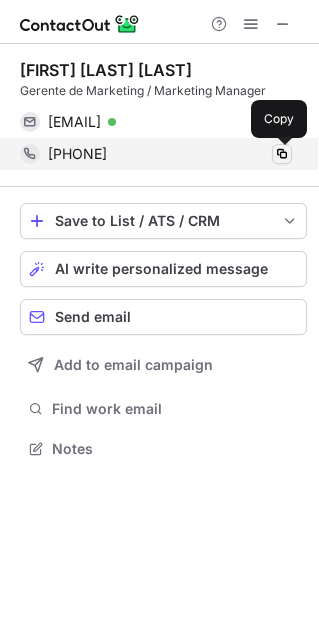 click at bounding box center [282, 154] 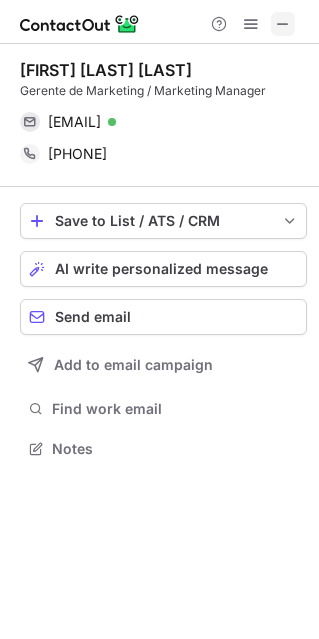 click at bounding box center (283, 24) 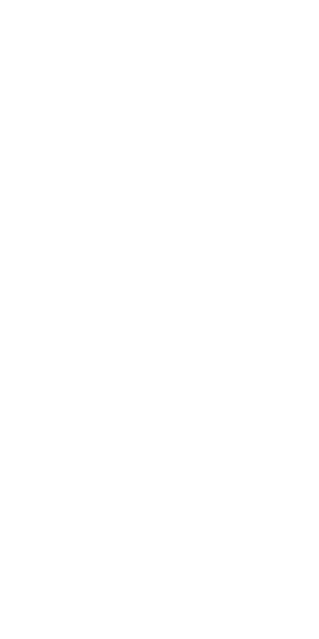 scroll, scrollTop: 0, scrollLeft: 0, axis: both 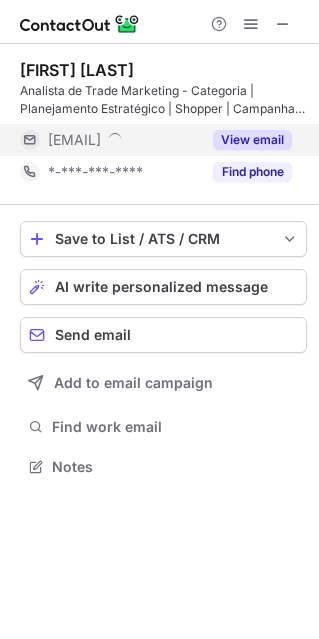 click on "View email" at bounding box center [252, 140] 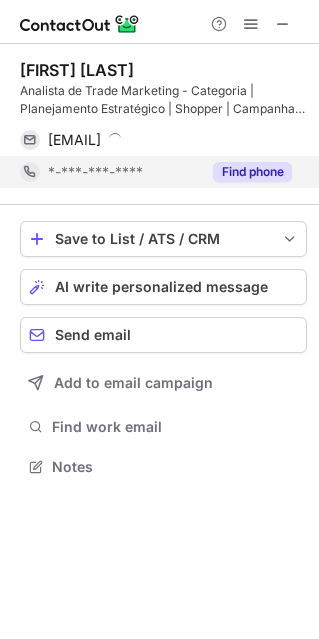 click on "Find phone" at bounding box center (246, 172) 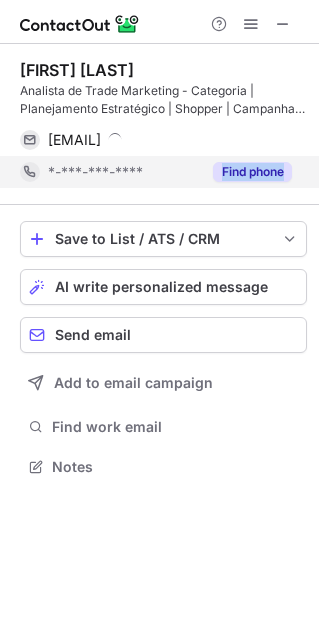 click on "*-***-***-****" at bounding box center (110, 172) 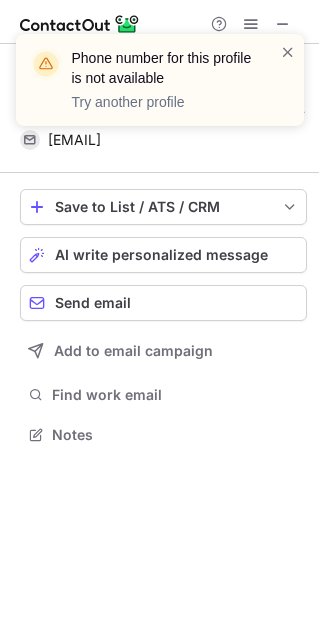 scroll, scrollTop: 420, scrollLeft: 319, axis: both 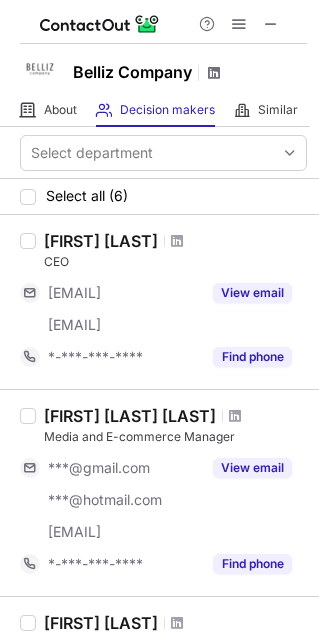 click at bounding box center (214, 73) 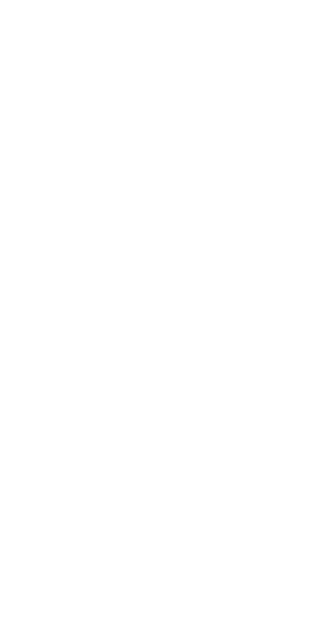 scroll, scrollTop: 0, scrollLeft: 0, axis: both 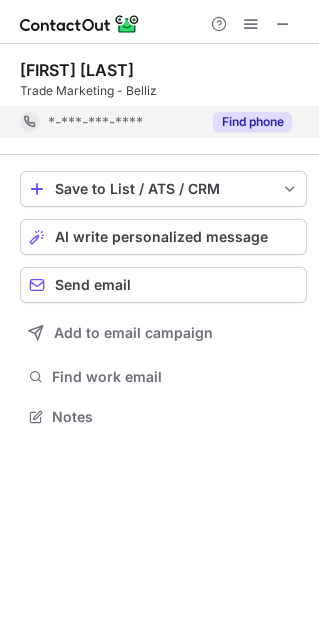 click on "Find phone" at bounding box center (252, 122) 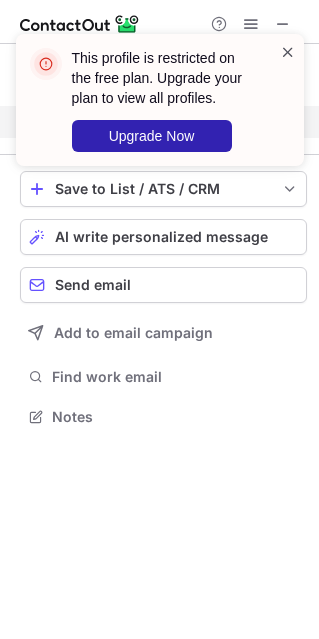 click at bounding box center (288, 52) 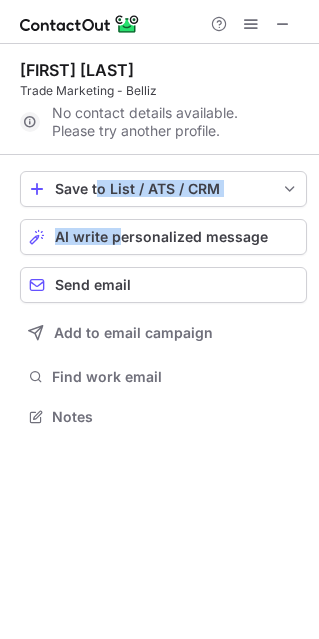 click on "Save to List / ATS / CRM List Select Lever Connect Greenhouse Connect Salesforce Connect Hubspot Connect Bullhorn Connect Zapier (100+ Applications) Connect Request a new integration AI write personalized message Send email Add to email campaign Find work email Notes" at bounding box center [163, 301] 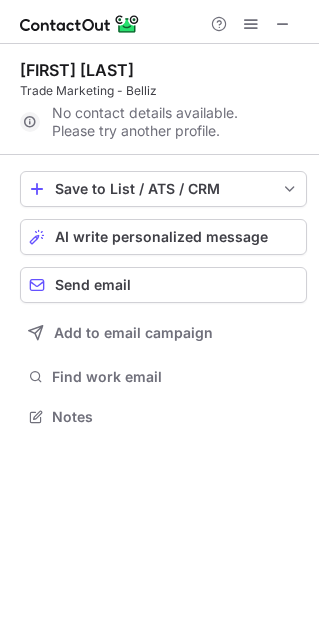 click on "[FIRST] [LAST] Trade Marketing - Belliz No contact details available. Please try another profile." at bounding box center [163, 99] 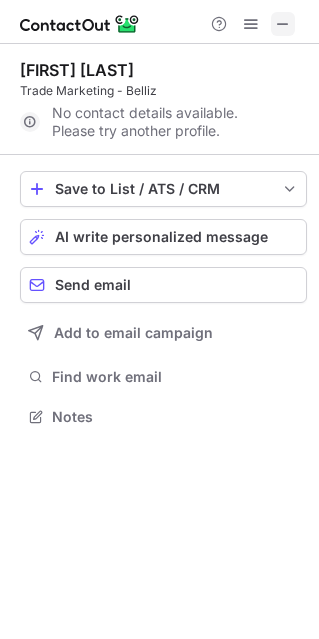 click at bounding box center [283, 24] 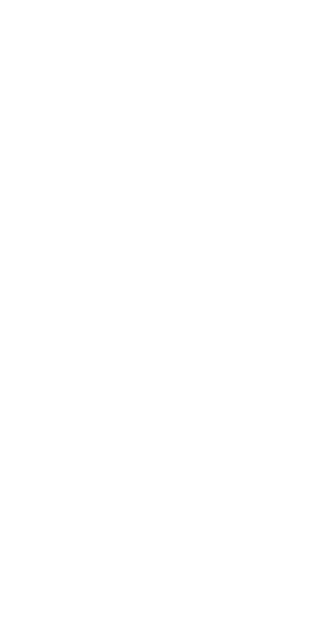 scroll, scrollTop: 0, scrollLeft: 0, axis: both 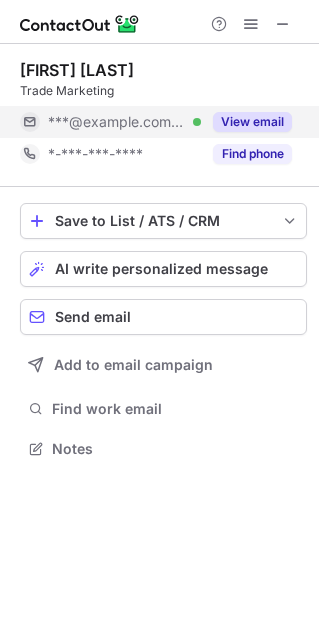click on "View email" at bounding box center [246, 122] 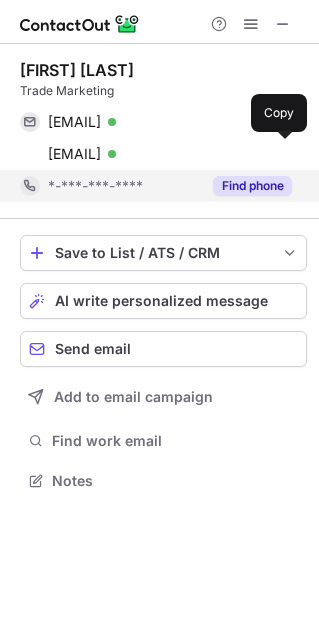 scroll, scrollTop: 10, scrollLeft: 10, axis: both 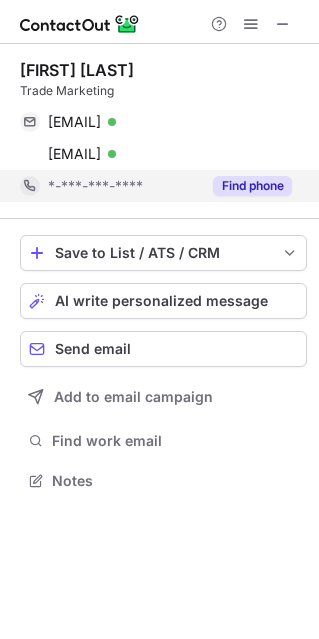click on "Find phone" at bounding box center (252, 186) 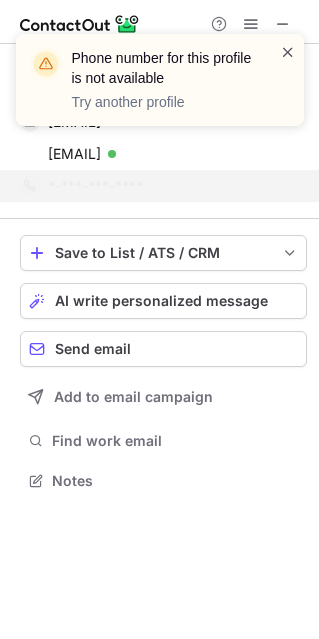 click at bounding box center (288, 52) 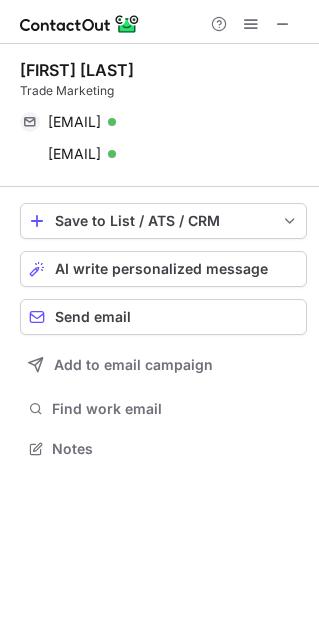 scroll, scrollTop: 434, scrollLeft: 319, axis: both 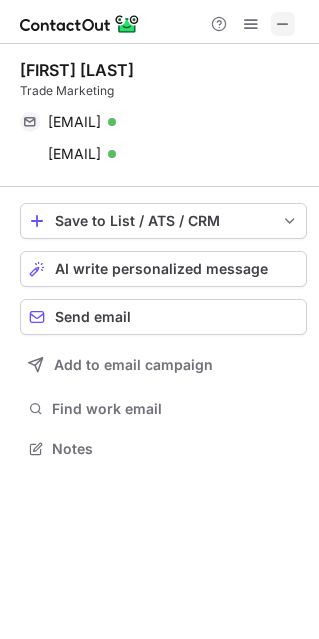 click at bounding box center (283, 24) 